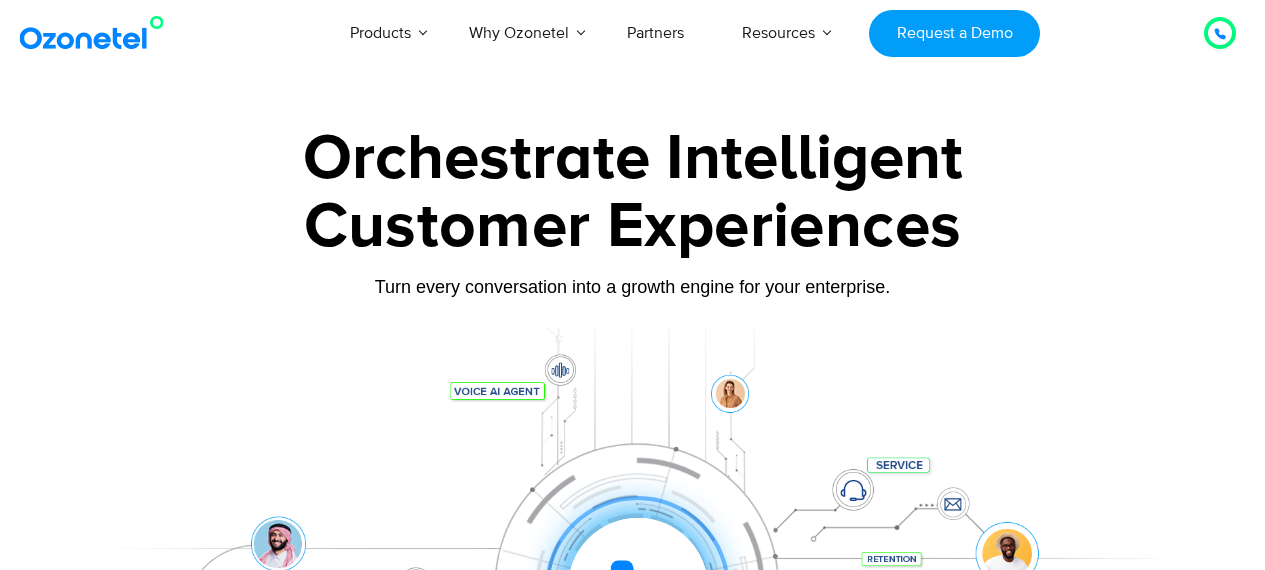 scroll, scrollTop: 0, scrollLeft: 0, axis: both 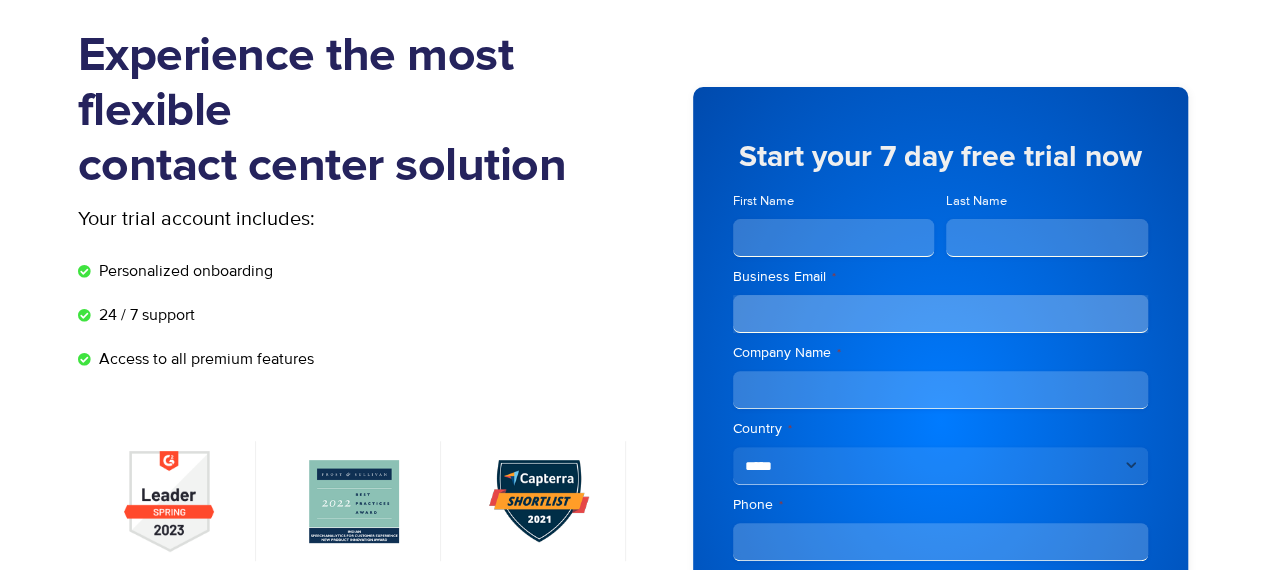 click on "First Name" at bounding box center (834, 238) 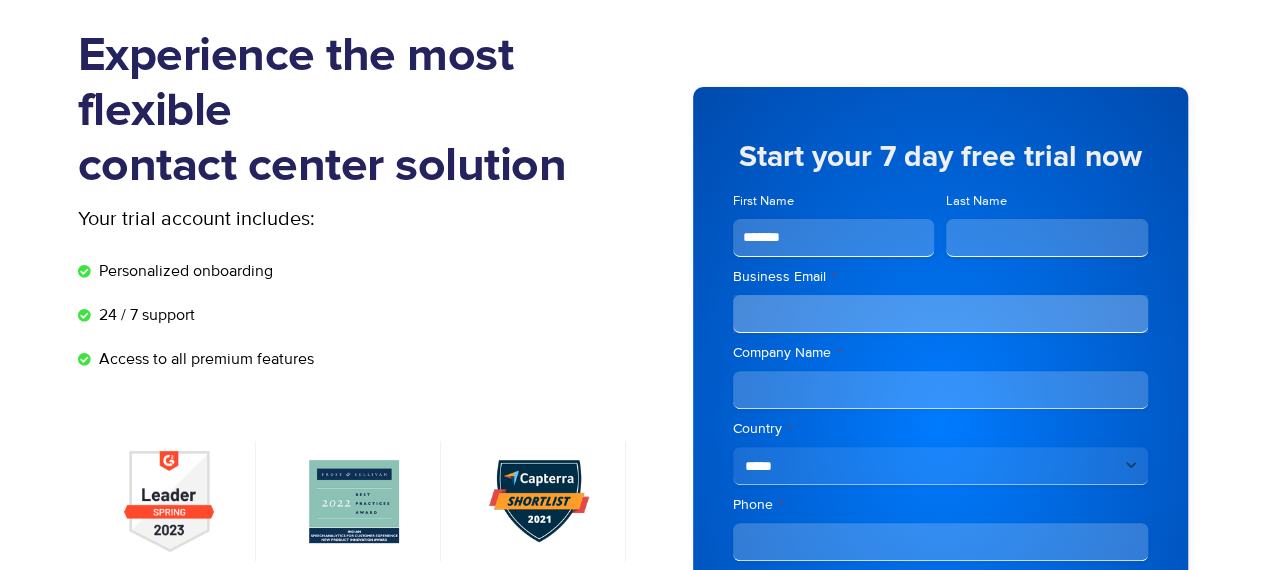 click on "Last Name" at bounding box center [1047, 238] 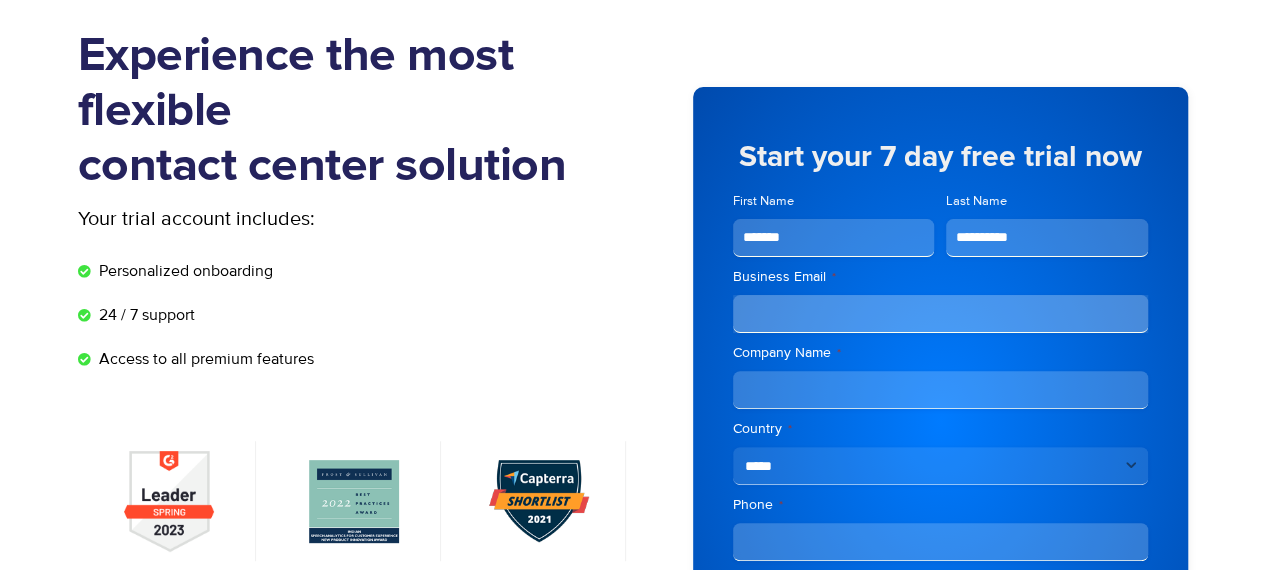 click on "Business Email *" at bounding box center [940, 314] 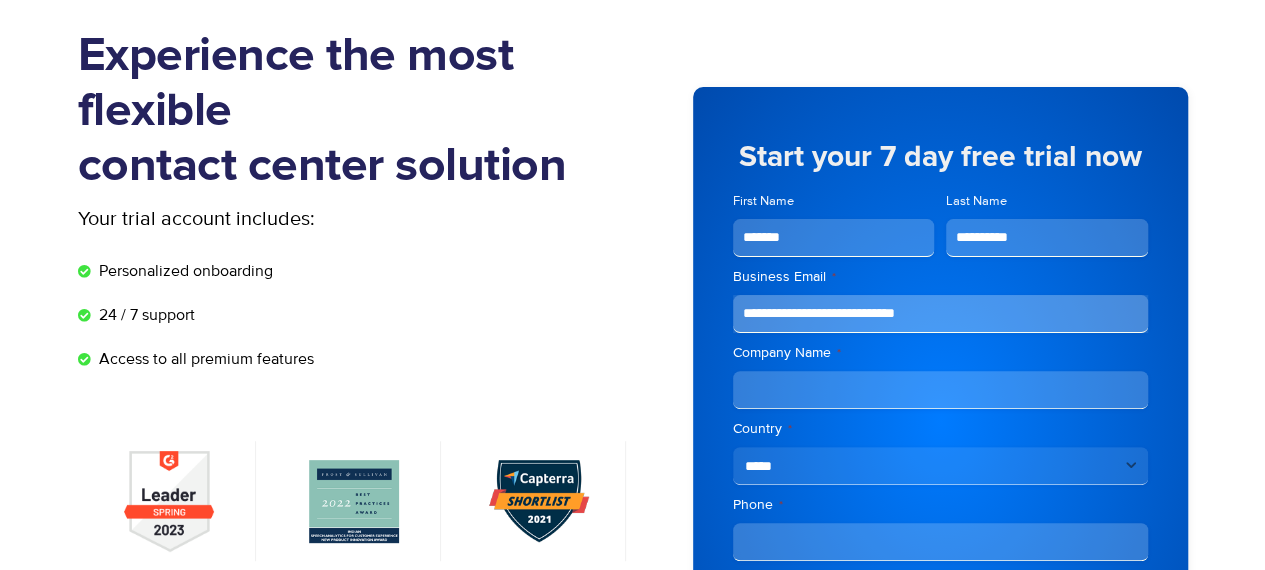type on "**********" 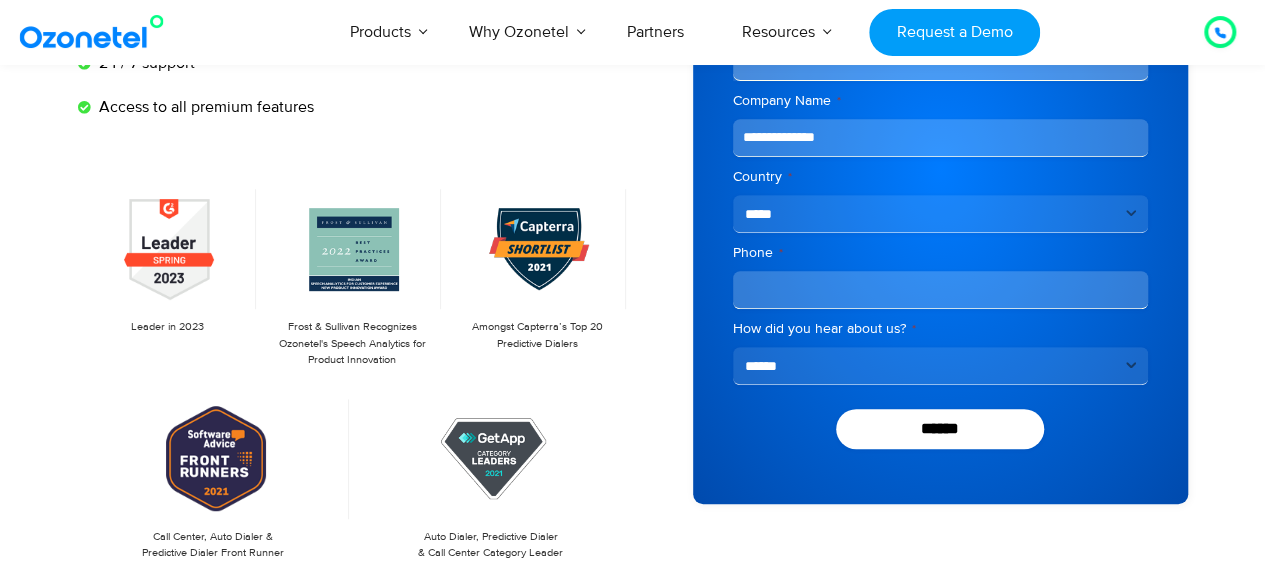 scroll, scrollTop: 382, scrollLeft: 0, axis: vertical 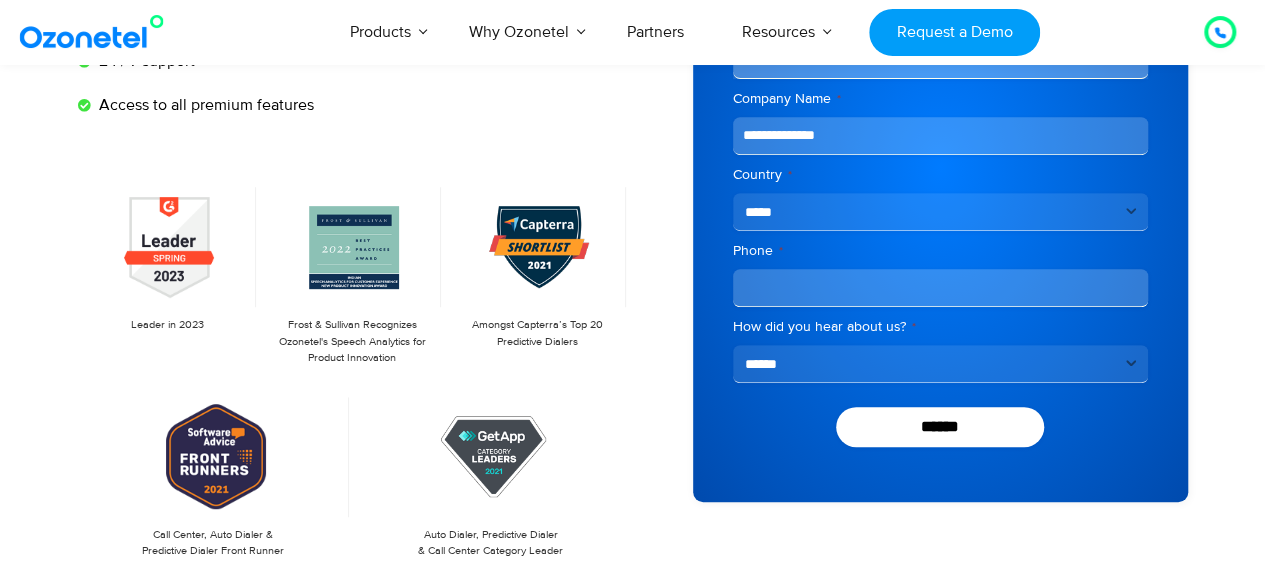 type on "**********" 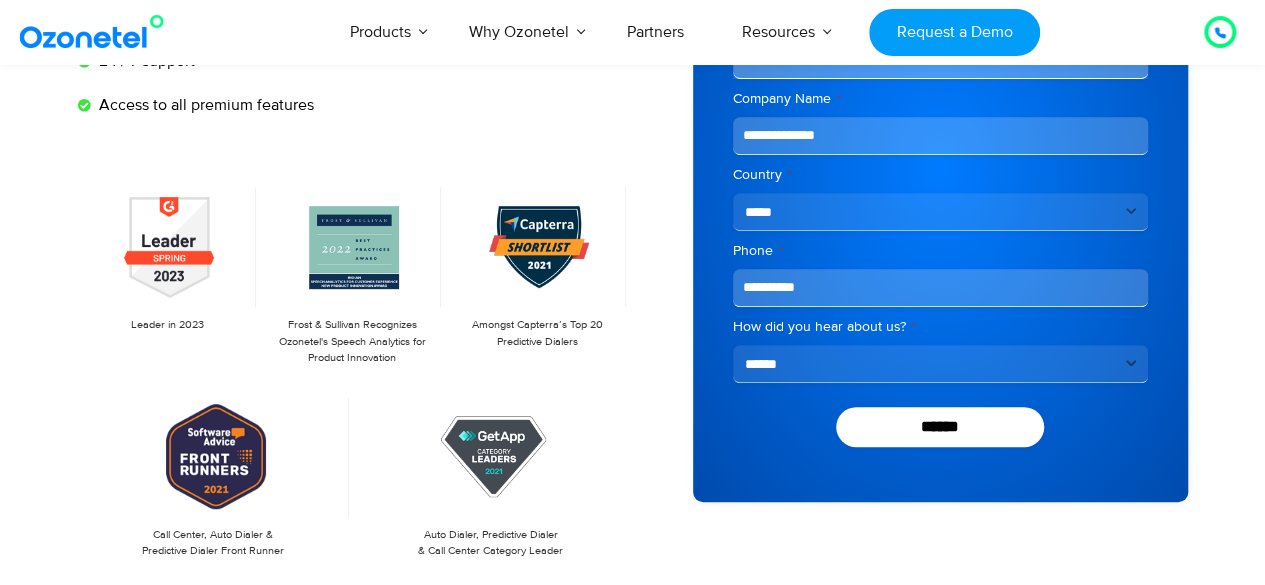 type on "**********" 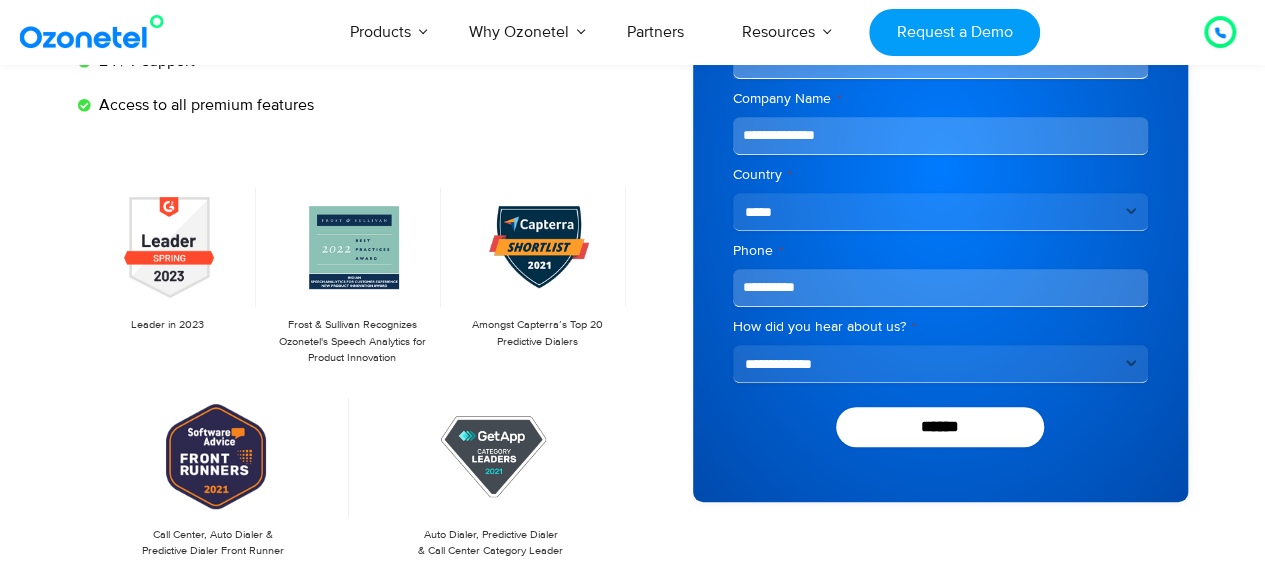 click on "**********" at bounding box center [940, 364] 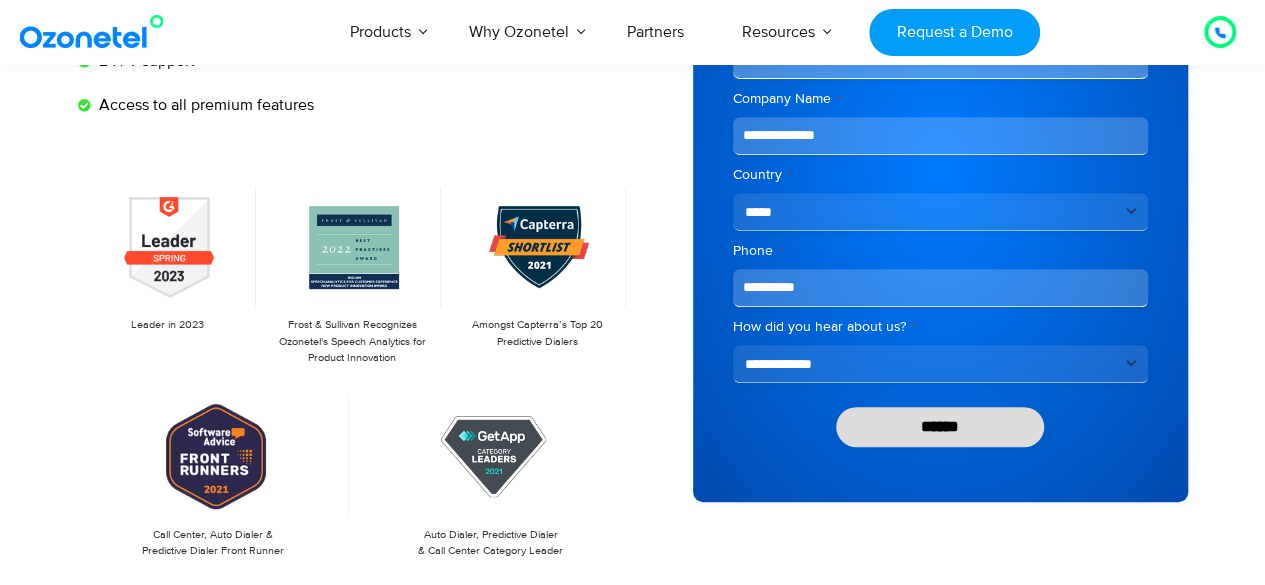click on "******" at bounding box center (940, 427) 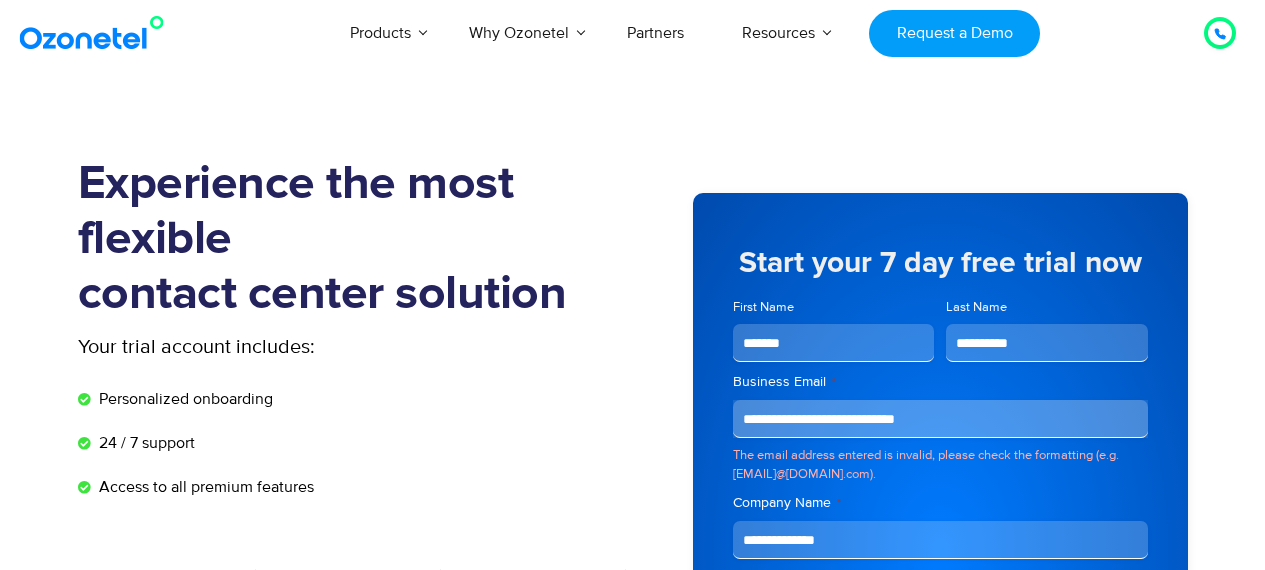 scroll, scrollTop: 0, scrollLeft: 0, axis: both 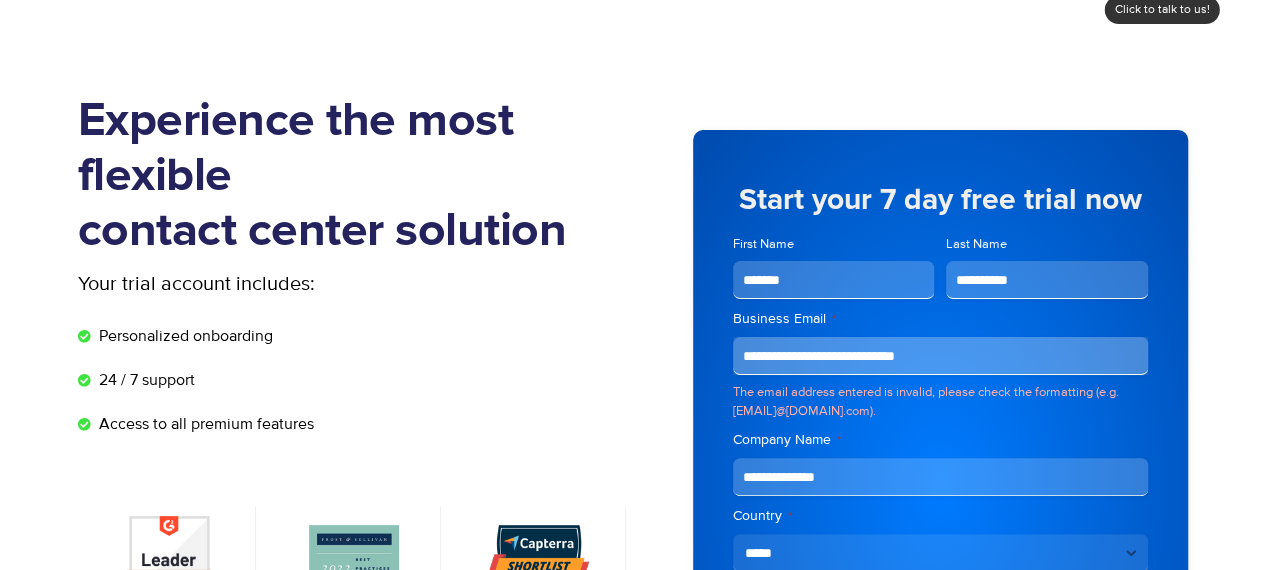 click on "**********" at bounding box center [940, 356] 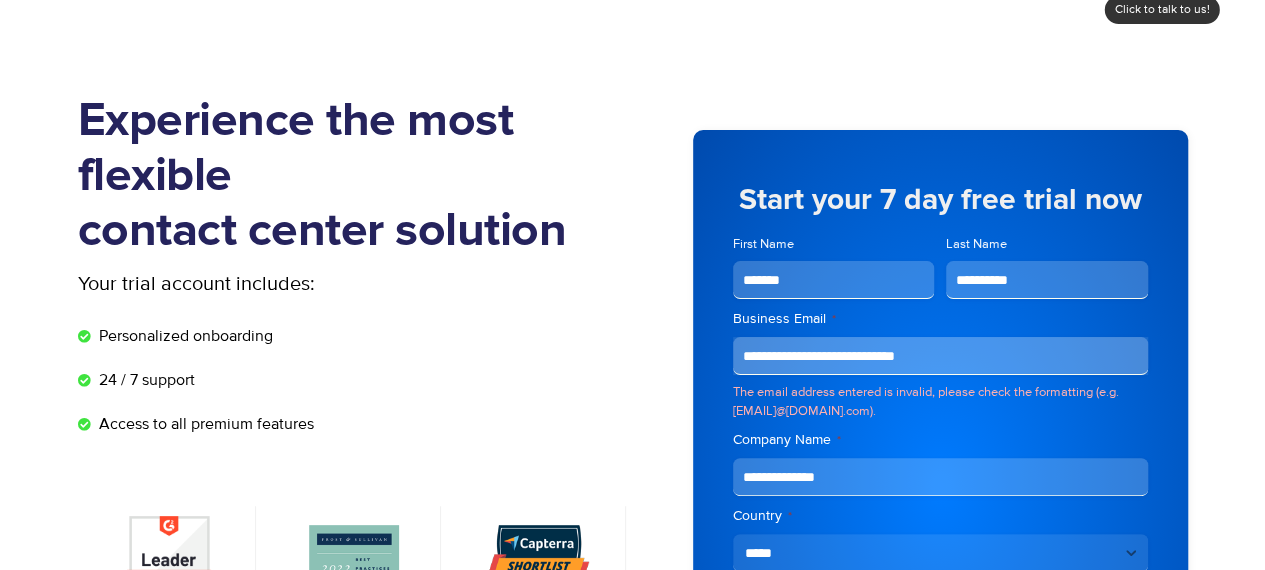 drag, startPoint x: 968, startPoint y: 347, endPoint x: 735, endPoint y: 371, distance: 234.23279 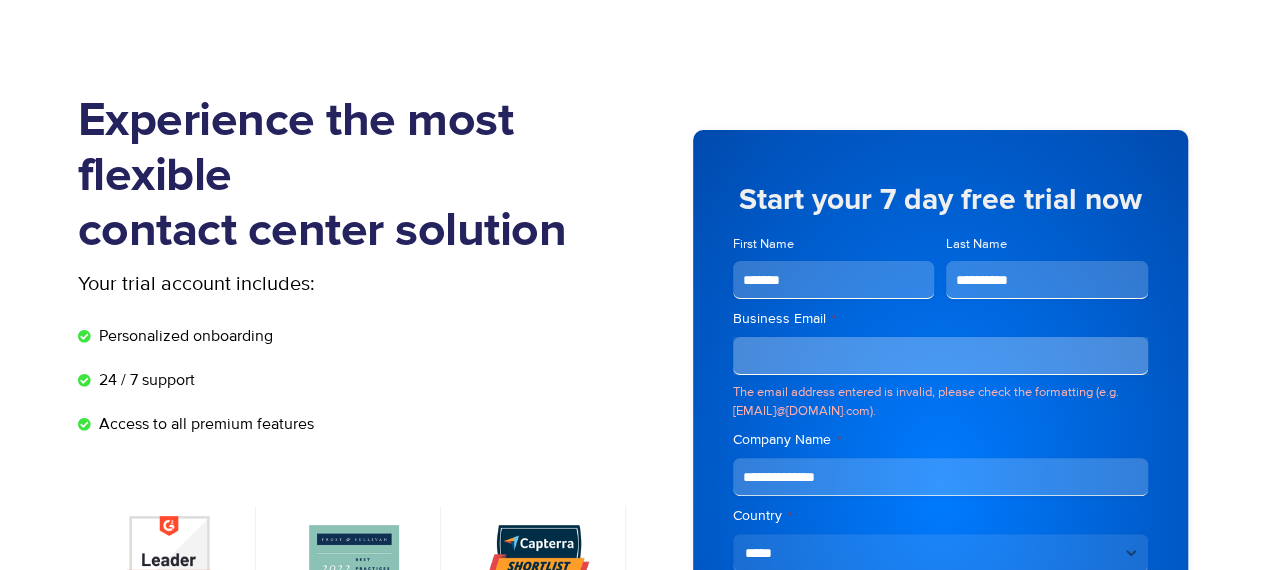 paste on "**********" 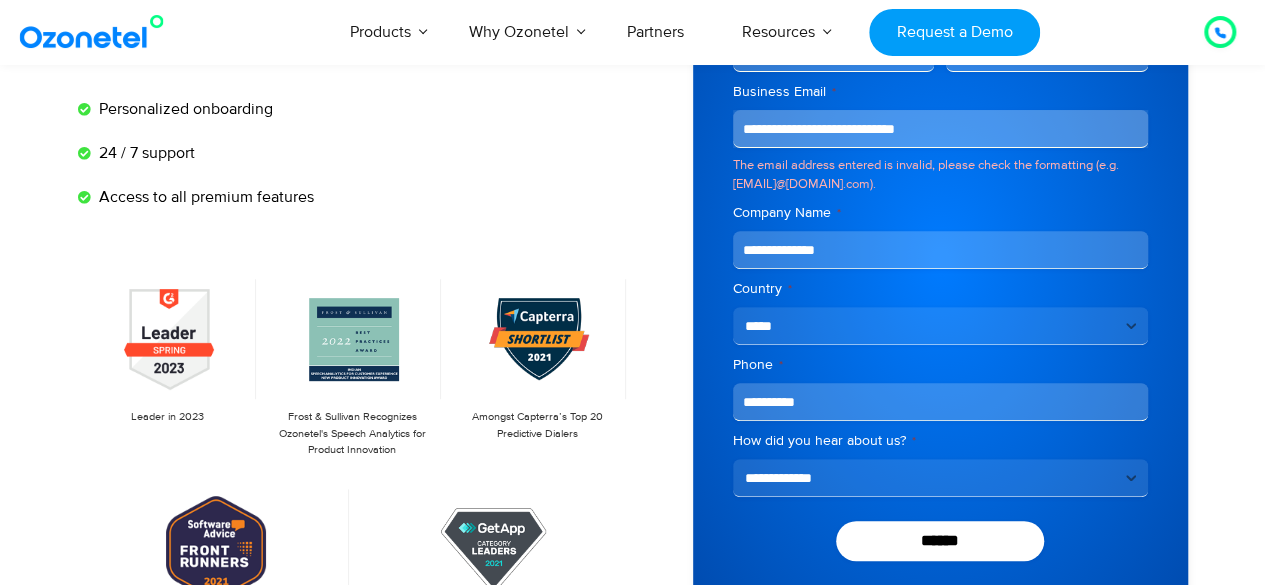 scroll, scrollTop: 292, scrollLeft: 0, axis: vertical 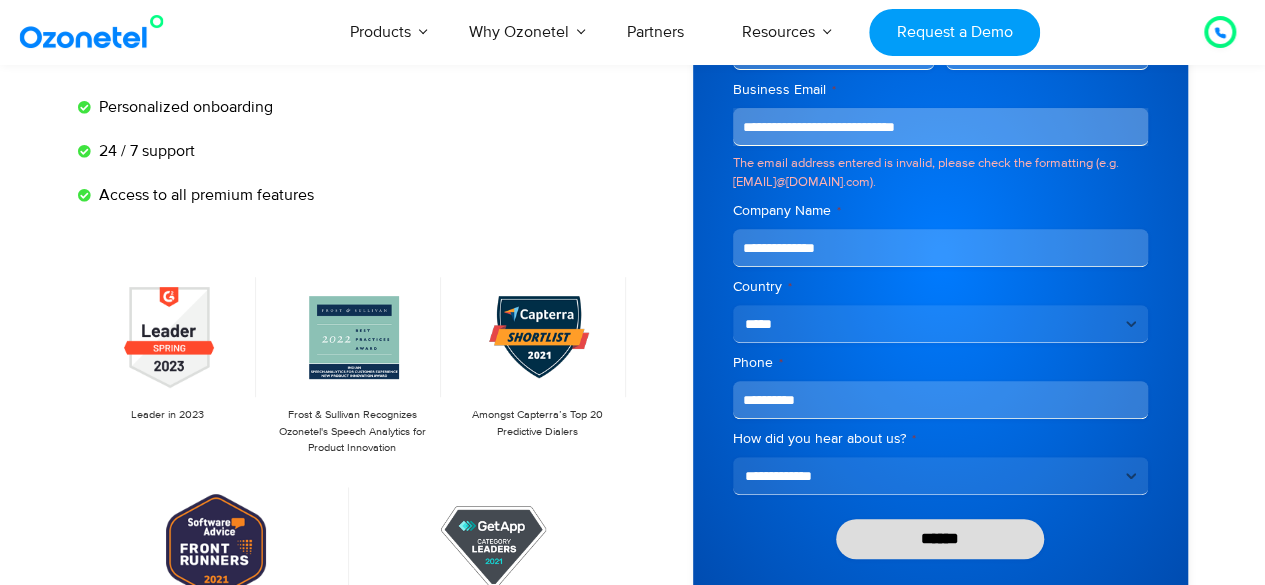 type on "**********" 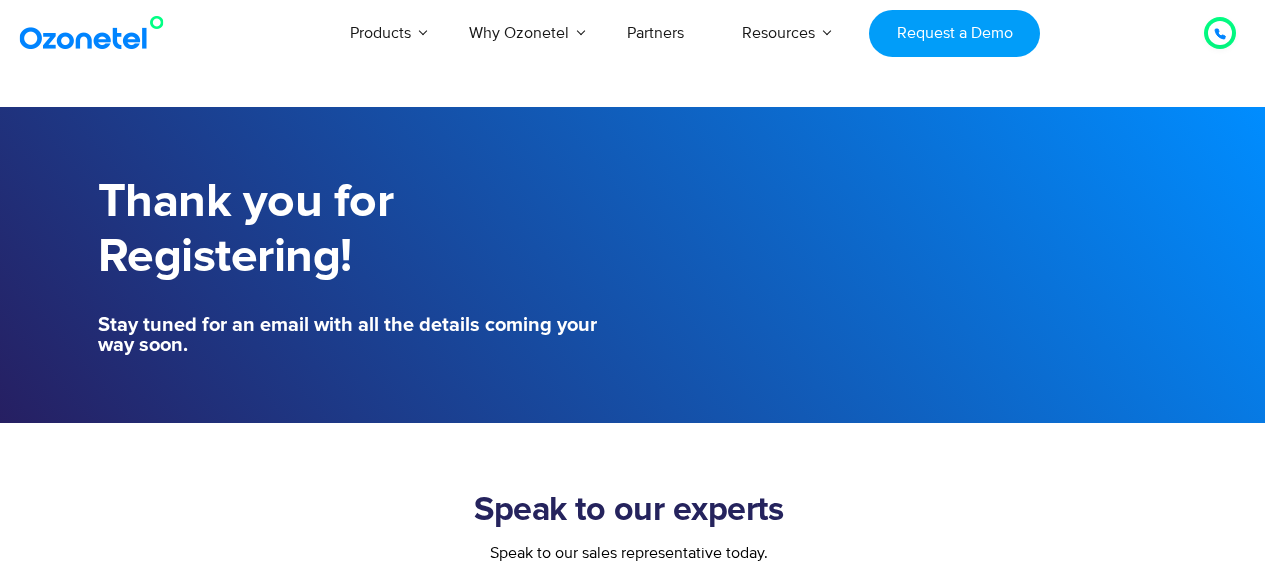 scroll, scrollTop: 0, scrollLeft: 0, axis: both 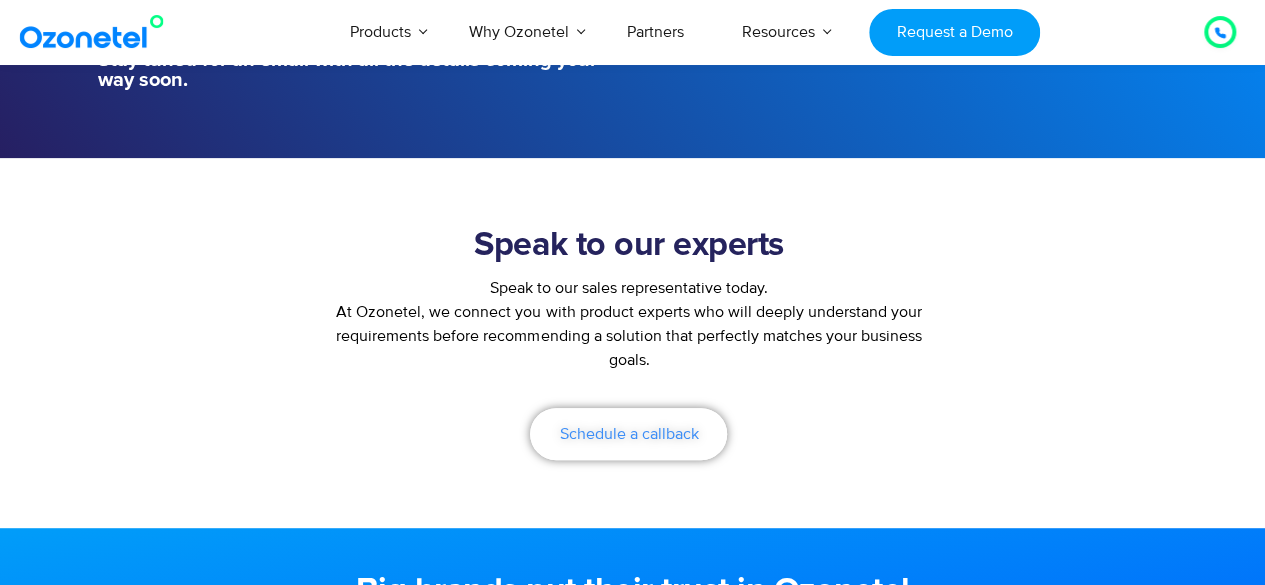 click on "Schedule a callback" at bounding box center [628, 434] 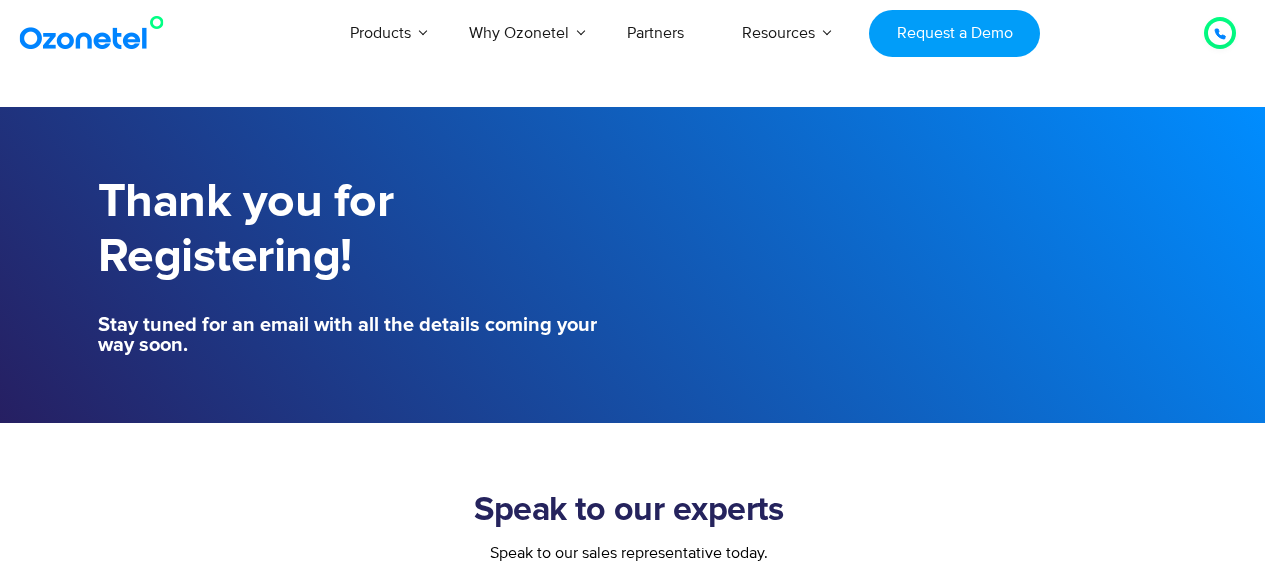 scroll, scrollTop: 264, scrollLeft: 0, axis: vertical 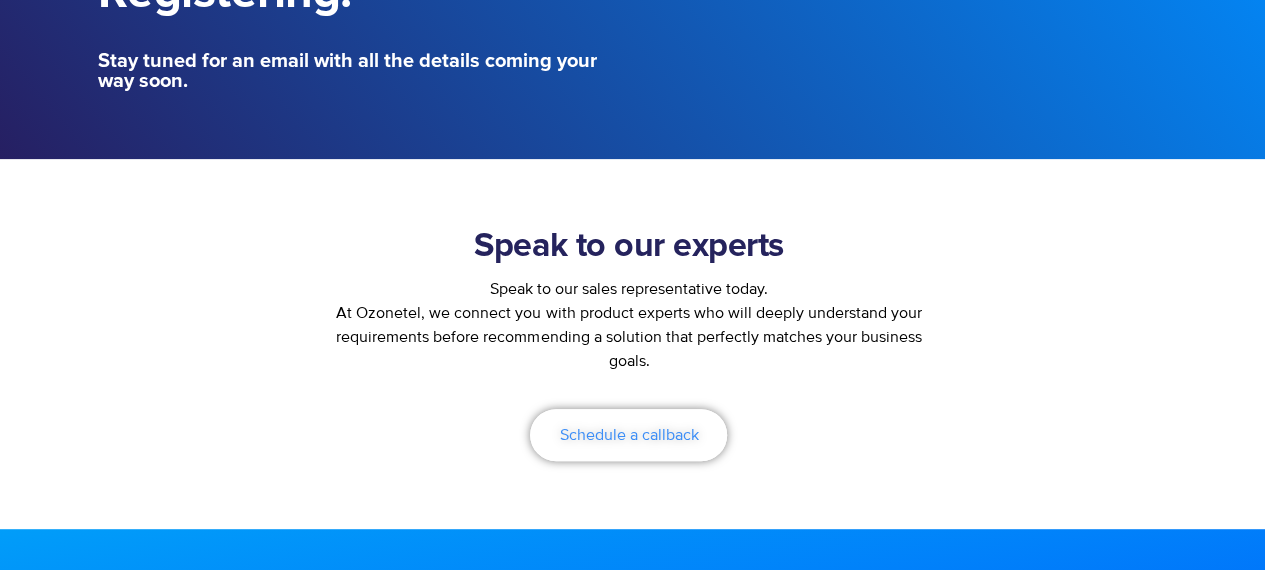 click on "Schedule a callback" at bounding box center (628, 435) 